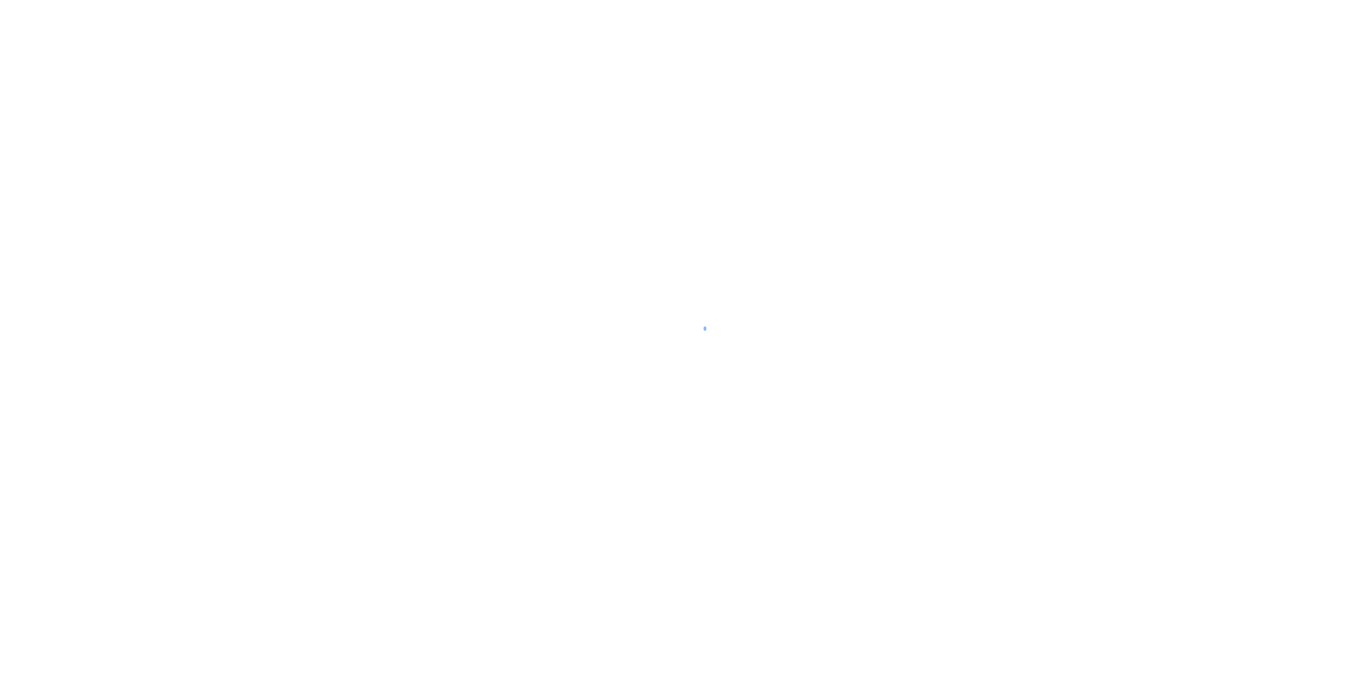 scroll, scrollTop: 0, scrollLeft: 0, axis: both 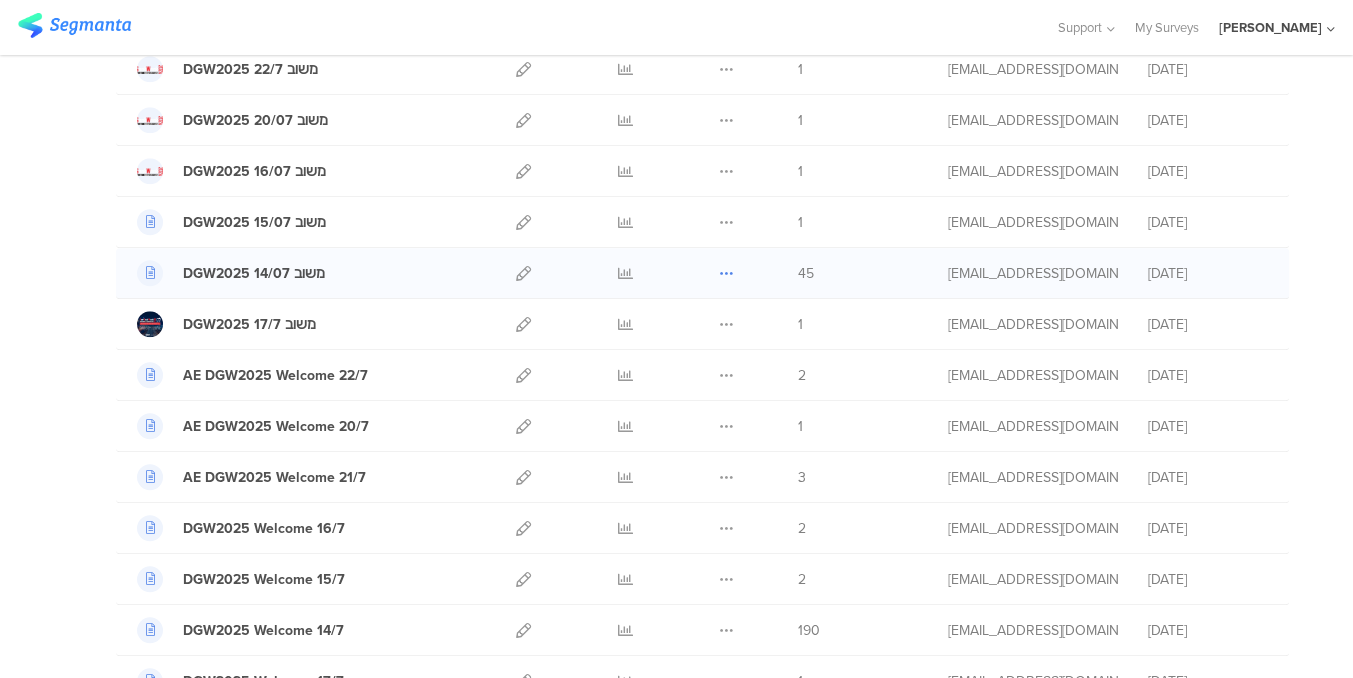 click at bounding box center [726, 273] 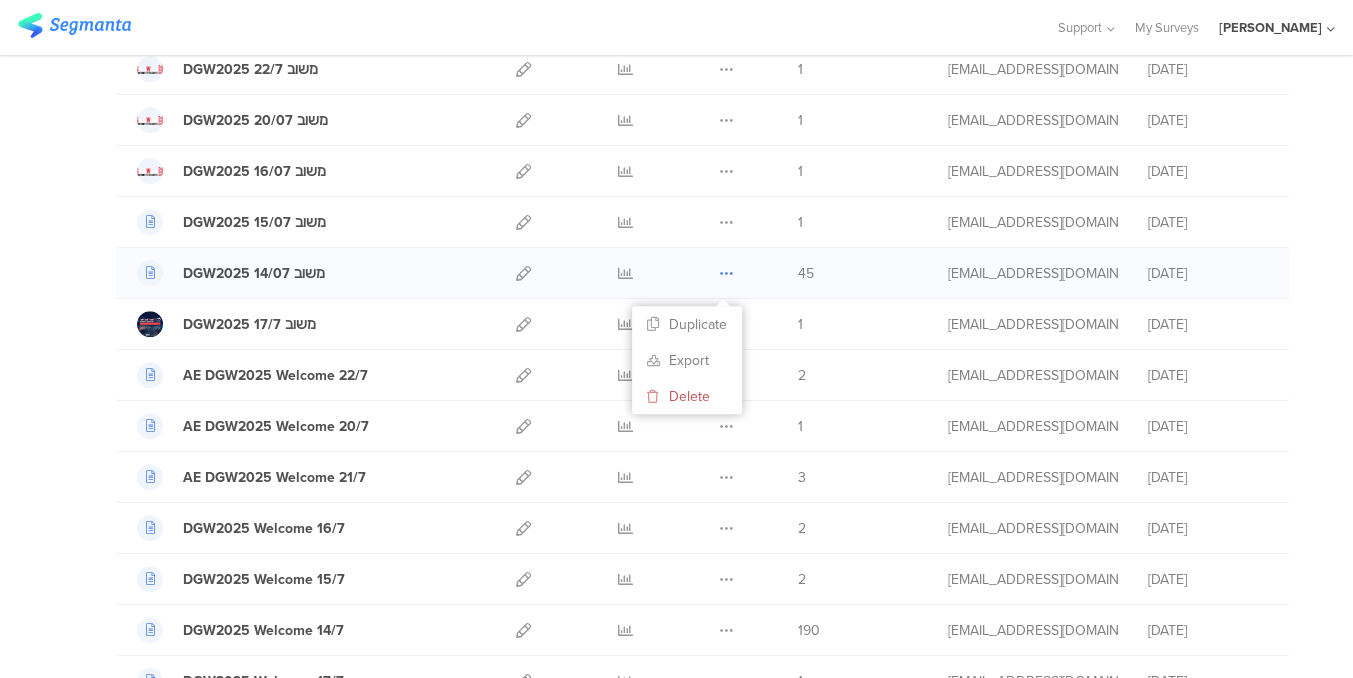 click at bounding box center (726, 273) 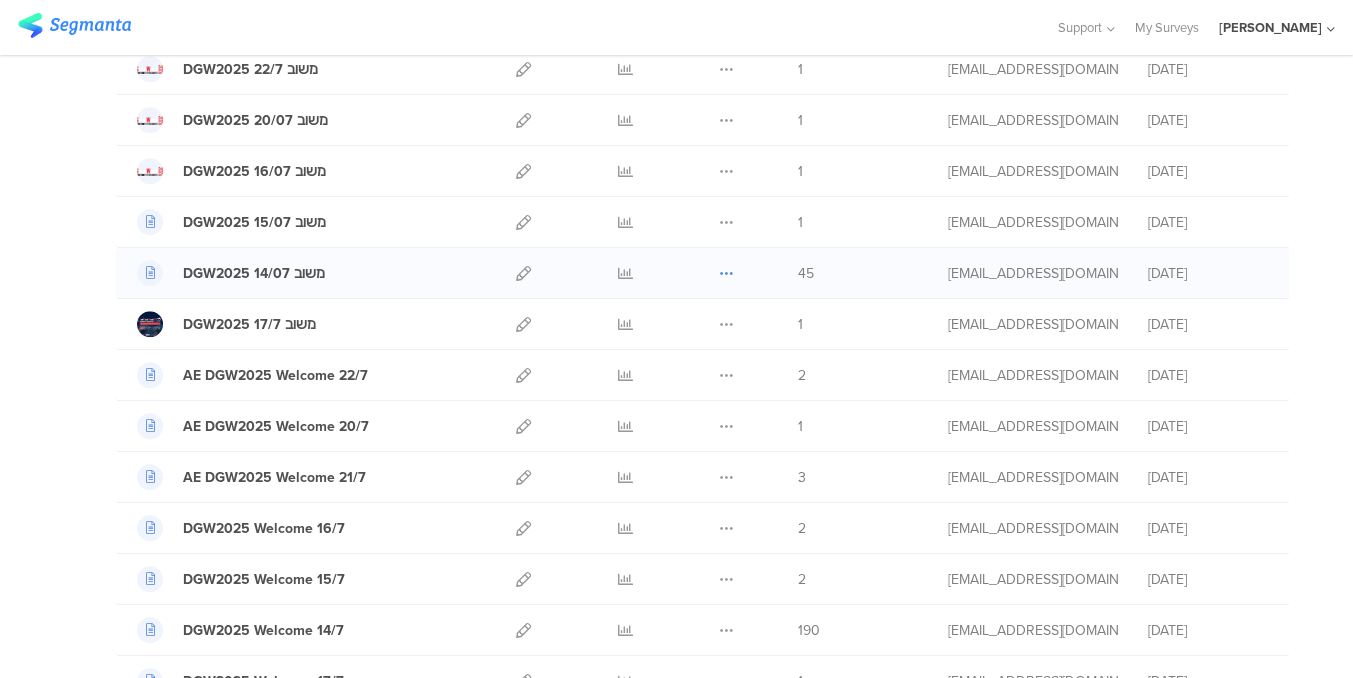 click at bounding box center (726, 273) 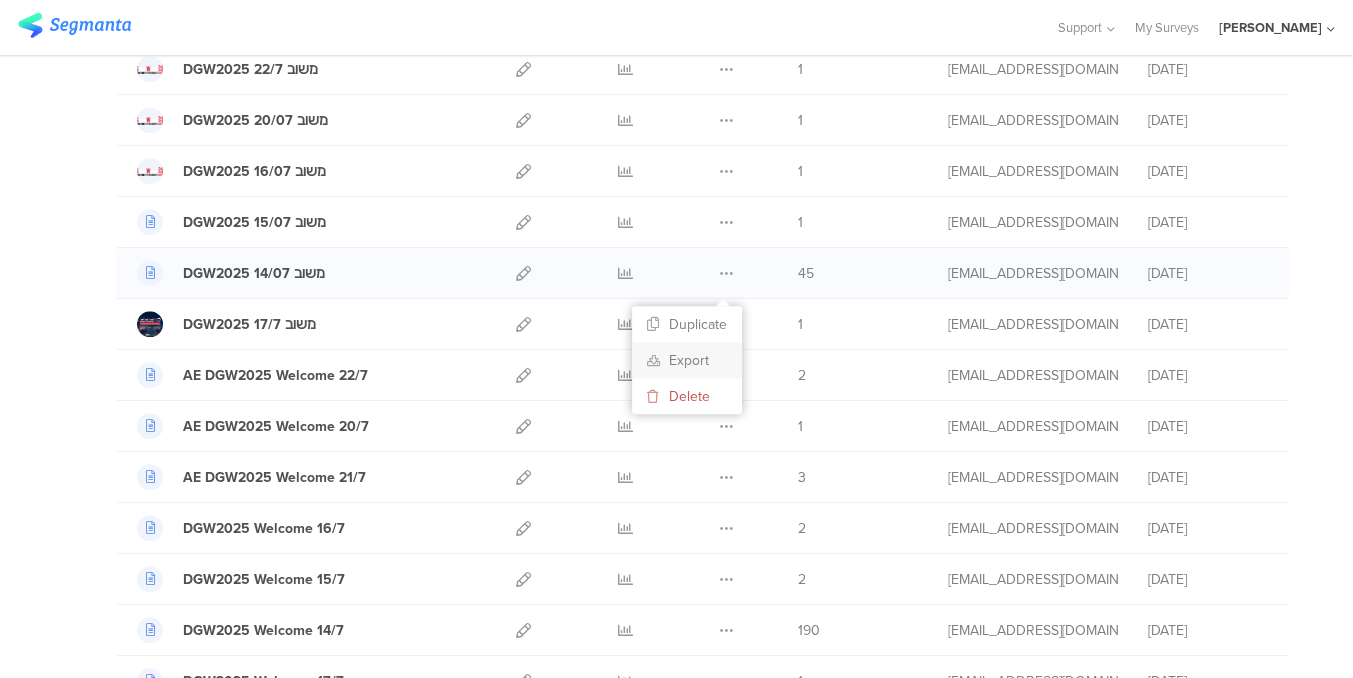 click on "Export" at bounding box center [687, 360] 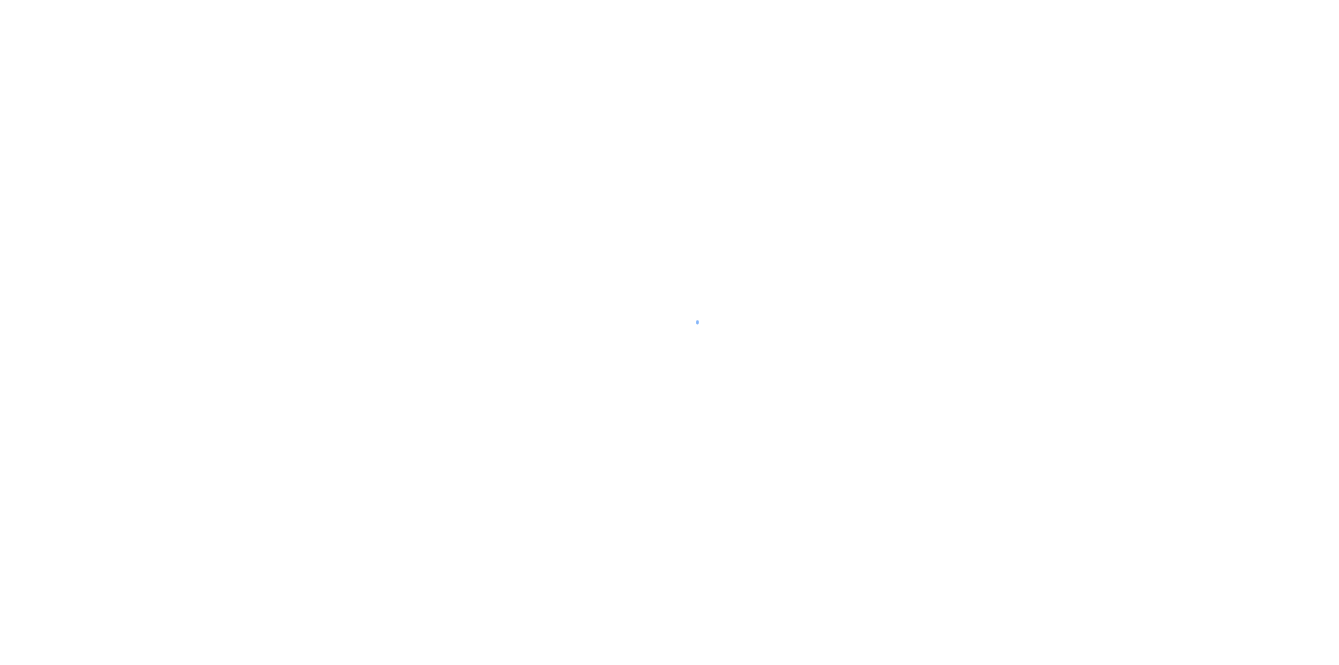 scroll, scrollTop: 0, scrollLeft: 0, axis: both 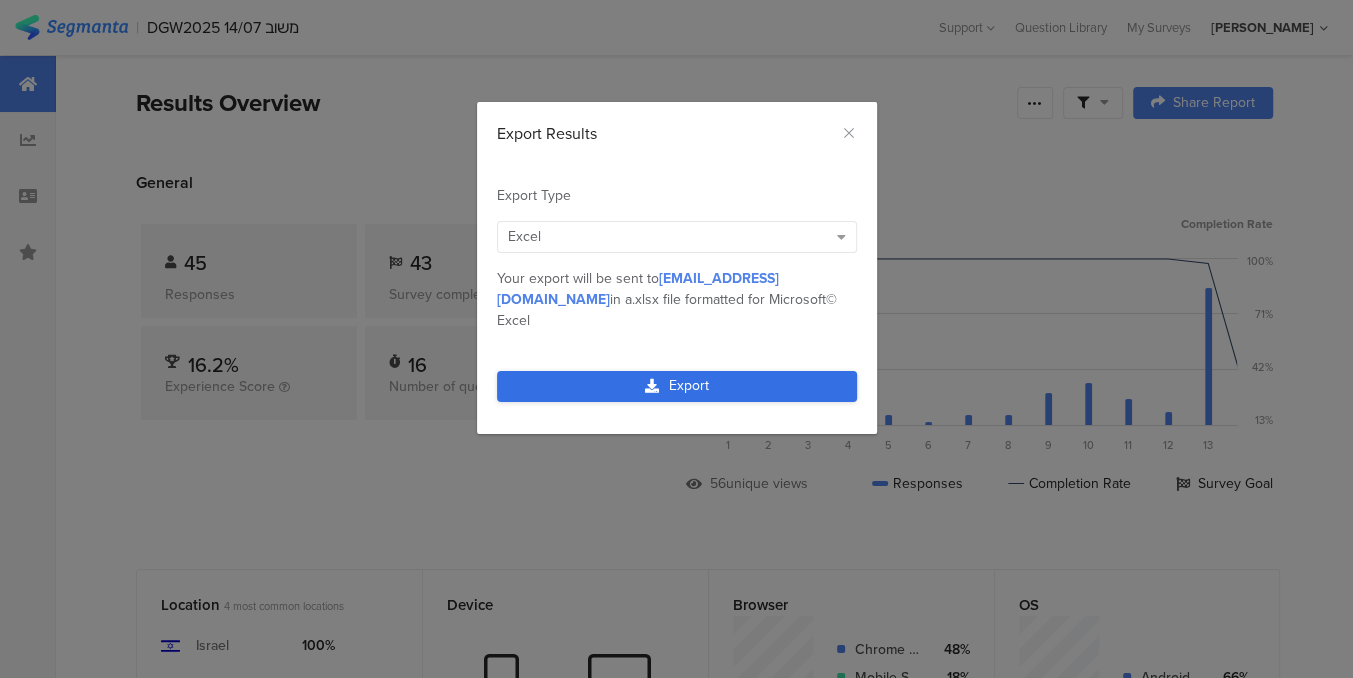 click on "Export" at bounding box center (677, 386) 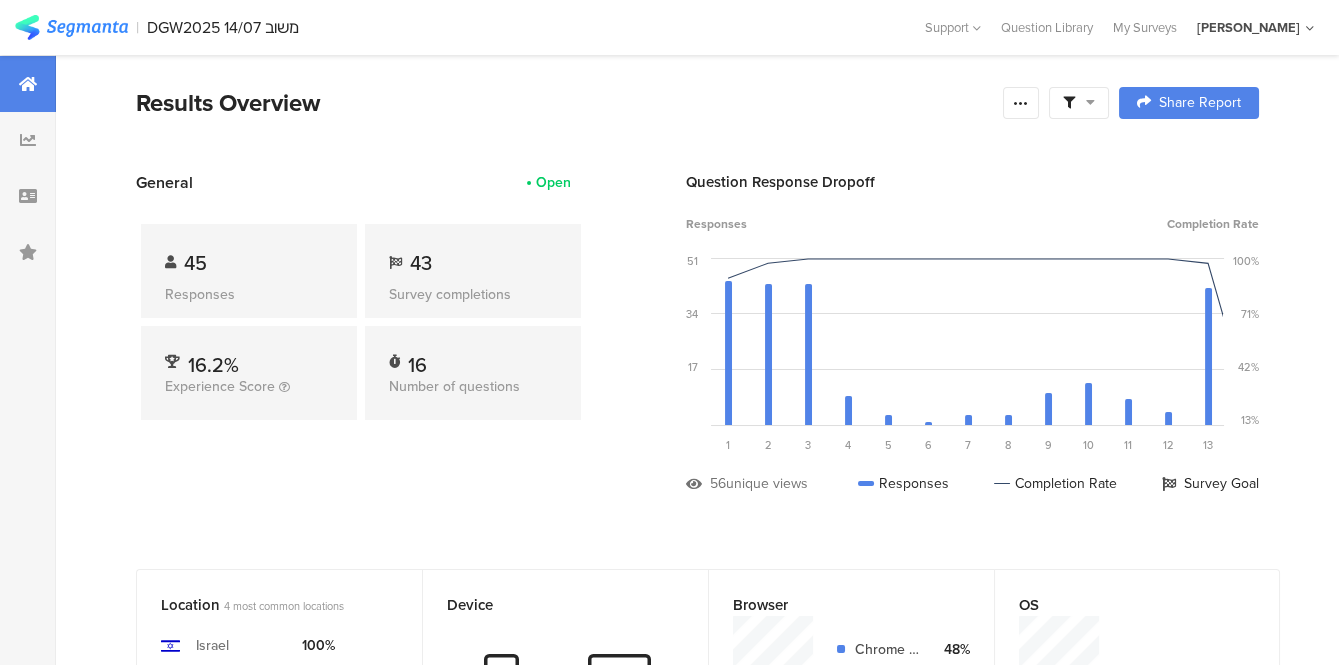click on "45   Responses     43   Survey completions     16.2%     Experience Score
16
Number of questions" at bounding box center (361, 326) 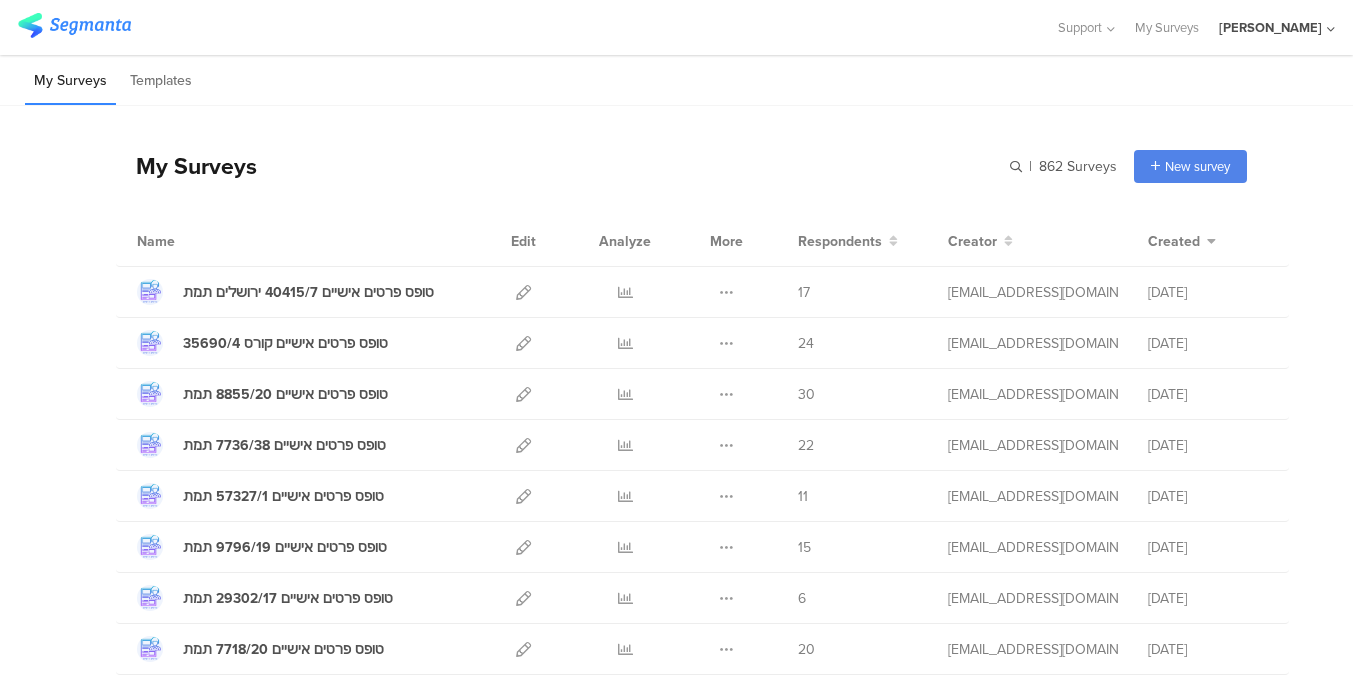 scroll, scrollTop: 0, scrollLeft: 0, axis: both 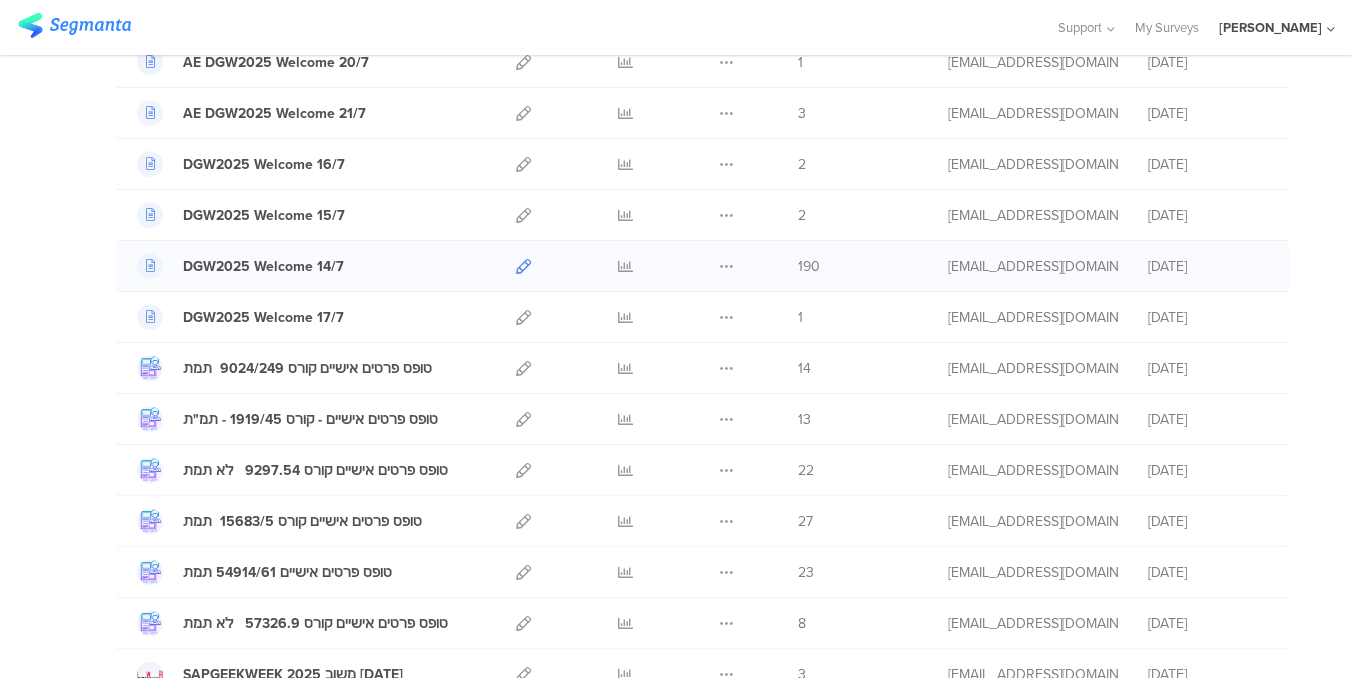 click at bounding box center [523, 266] 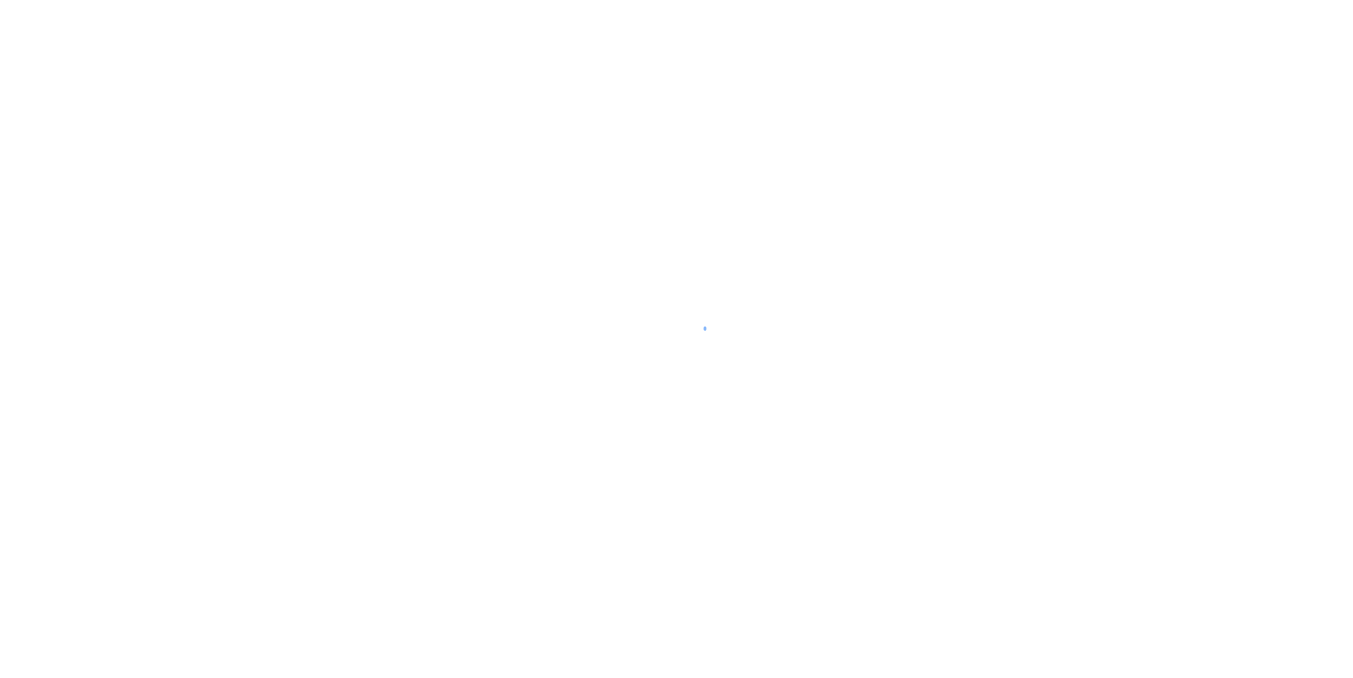 scroll, scrollTop: 0, scrollLeft: 0, axis: both 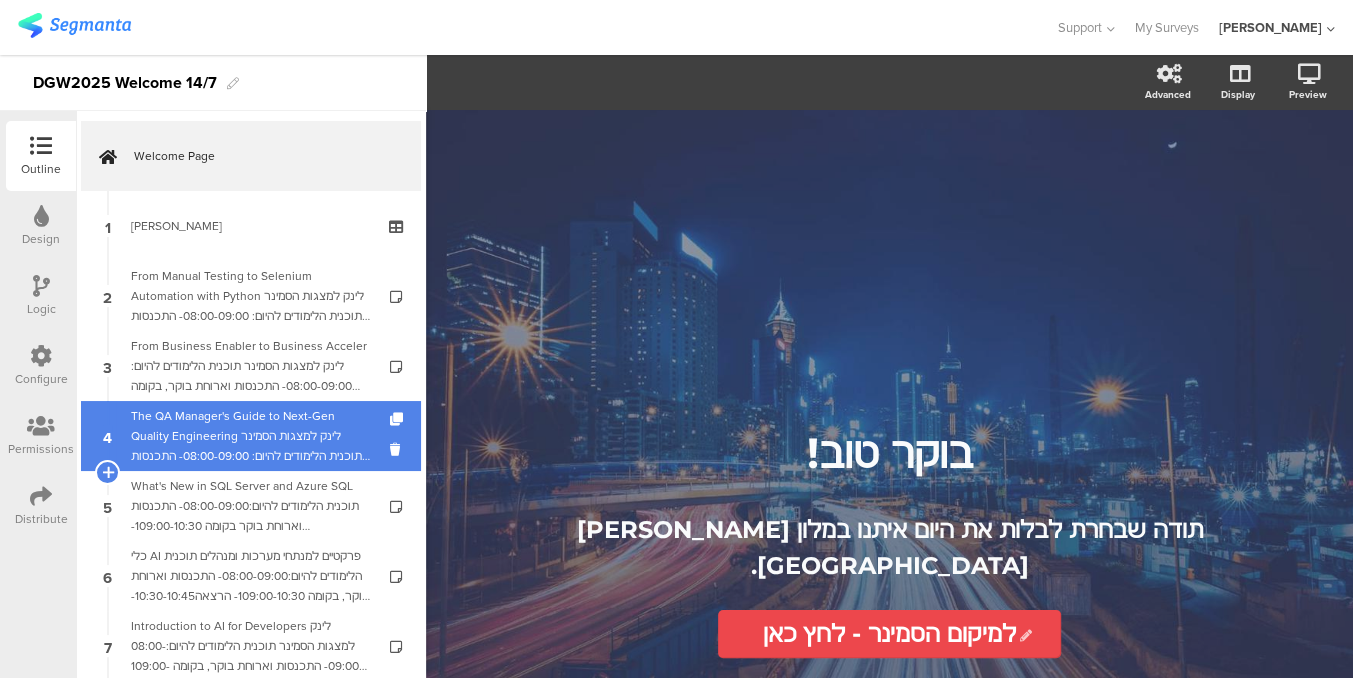 click on "The QA Manager's Guide to Next-Gen Quality Engineering לינק למצגות הסמינר תוכנית הלימודים להיום: 08:00-09:00- התכנסות וארוחת בוקר בקומה 109:00-10:30- הרצאה10:30-10:45- הפסקה קצרה10:45-12:30- הרצאה12:30-13:30- ארוחת צהריים בקומה 1-13:30-15:00- הרצאה15:00-15:15- הפסקה מתוקה בקומה 115:15-16:30- הרצאה וסיכום" at bounding box center [250, 436] 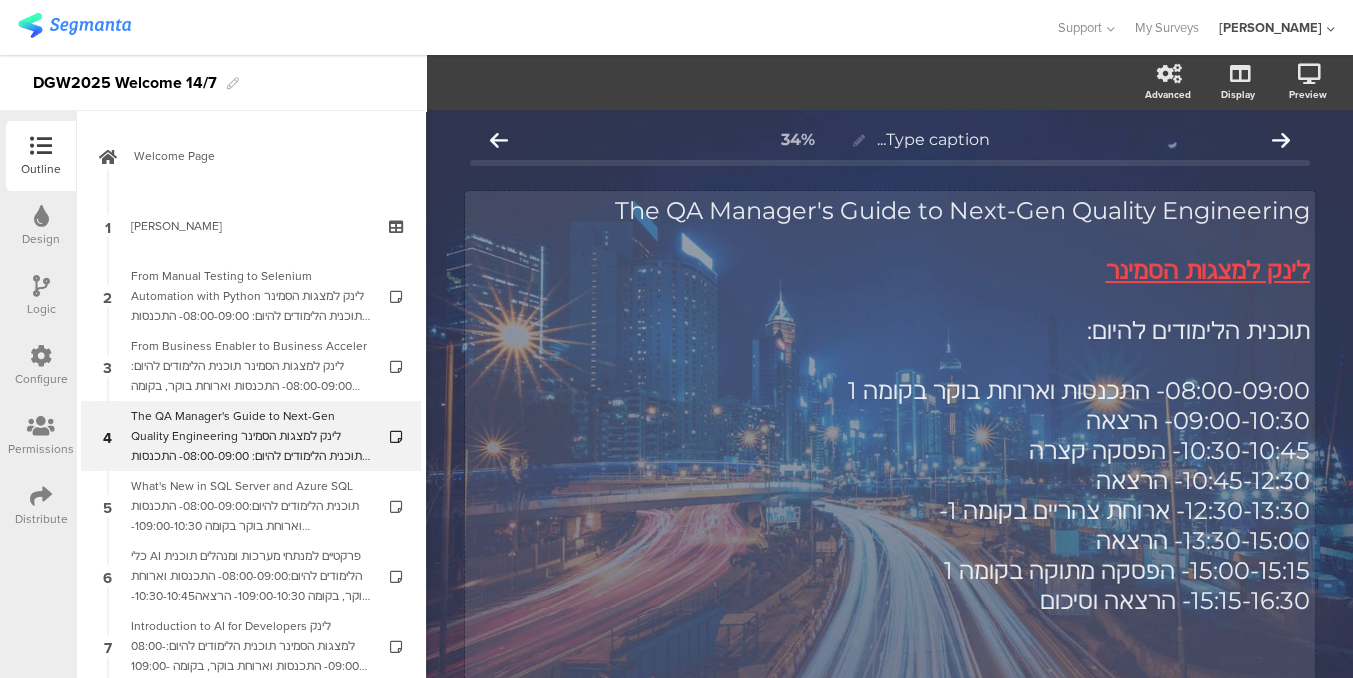 click on "The QA Manager's Guide to Next-Gen Quality Engineering לינק למצגות הסמינר תוכנית הלימודים להיום: 08:00-09:00- התכנסות וארוחת בוקר בקומה 1 09:00-10:30- הרצאה 10:30-10:45- הפסקה קצרה 10:45-12:30- הרצאה 12:30-13:30- ארוחת צהריים בקומה 1- 13:30-15:00- הרצאה 15:00-15:15- הפסקה מתוקה בקומה 1 15:15-16:30- הרצאה וסיכום" 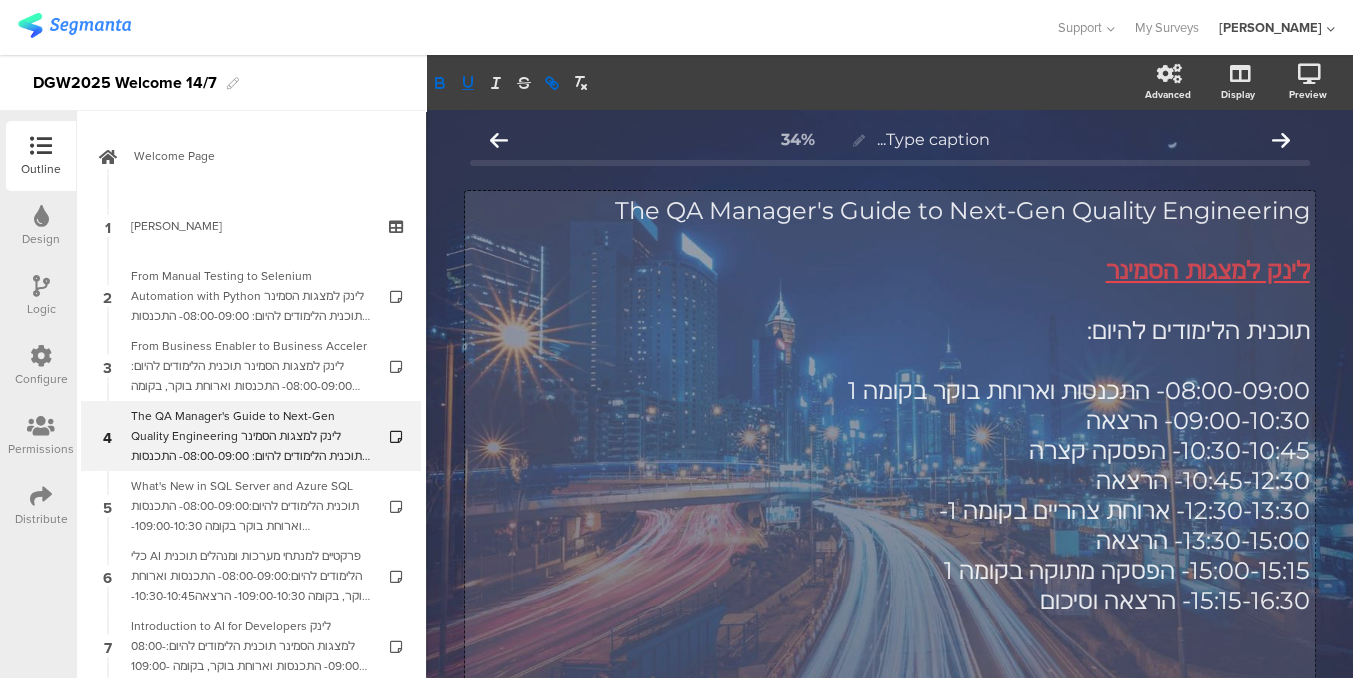 scroll, scrollTop: 0, scrollLeft: 0, axis: both 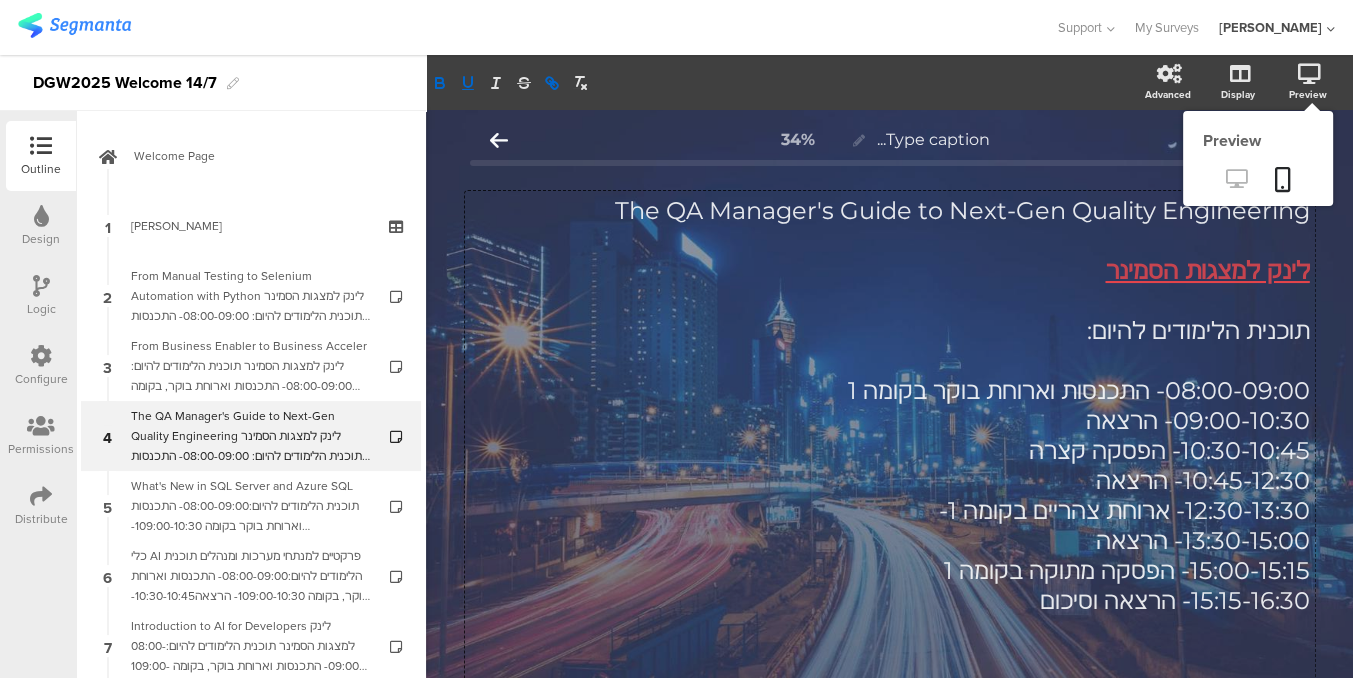 click 